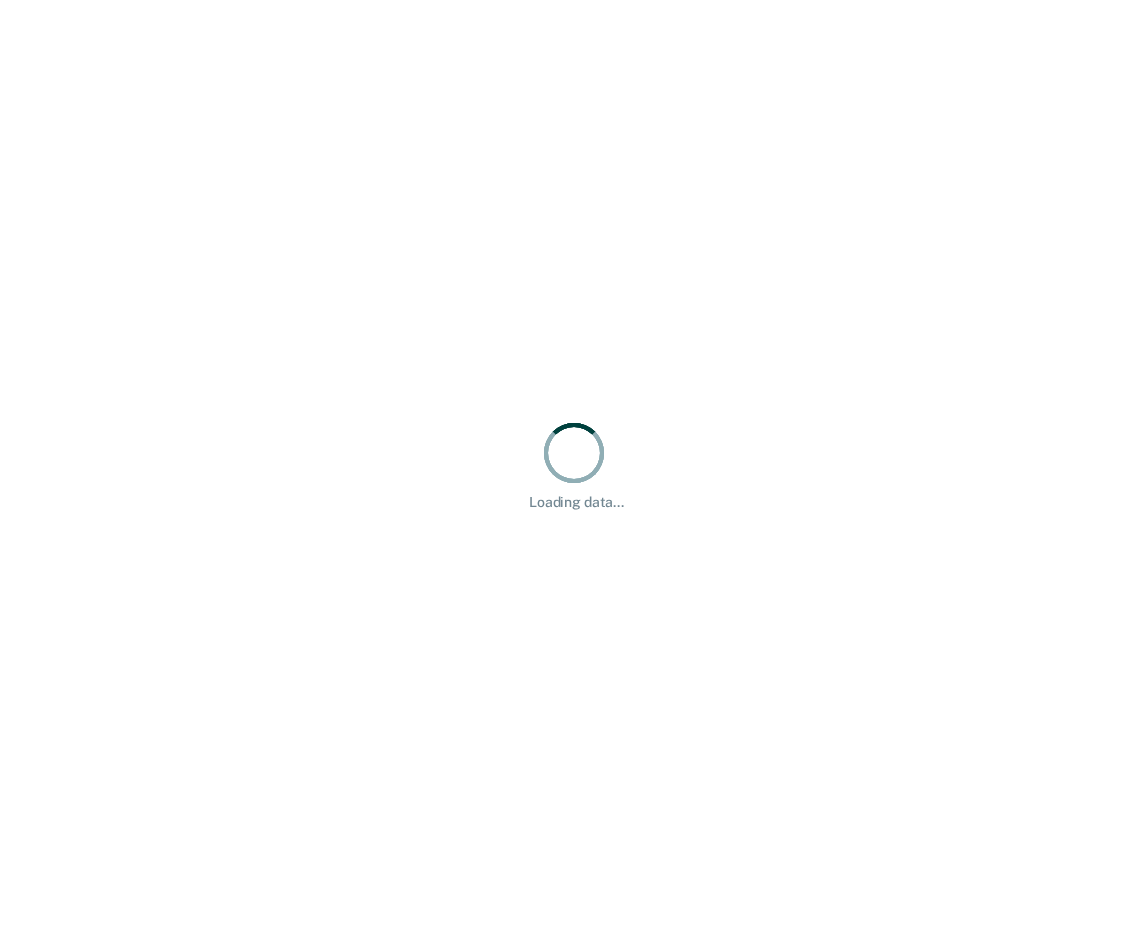 scroll, scrollTop: 0, scrollLeft: 0, axis: both 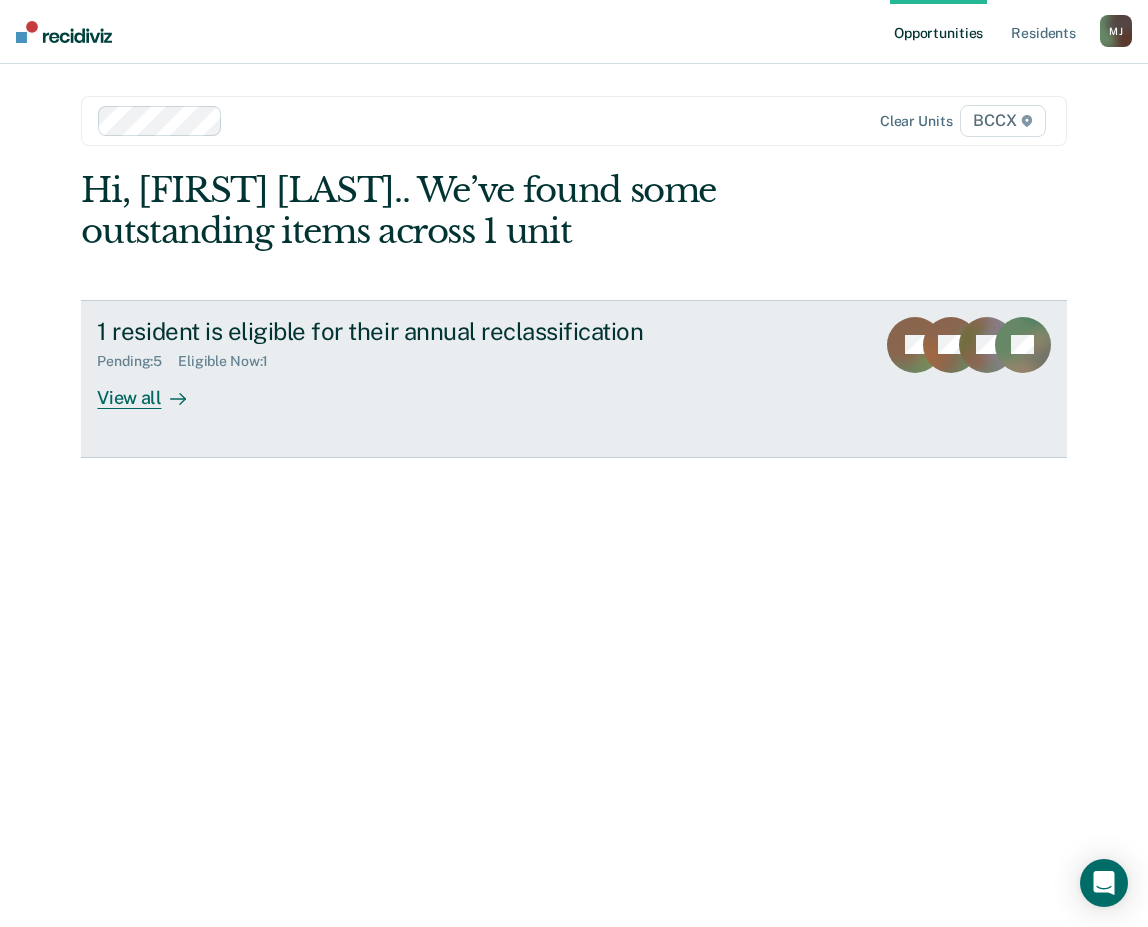 click on "View all" at bounding box center (153, 389) 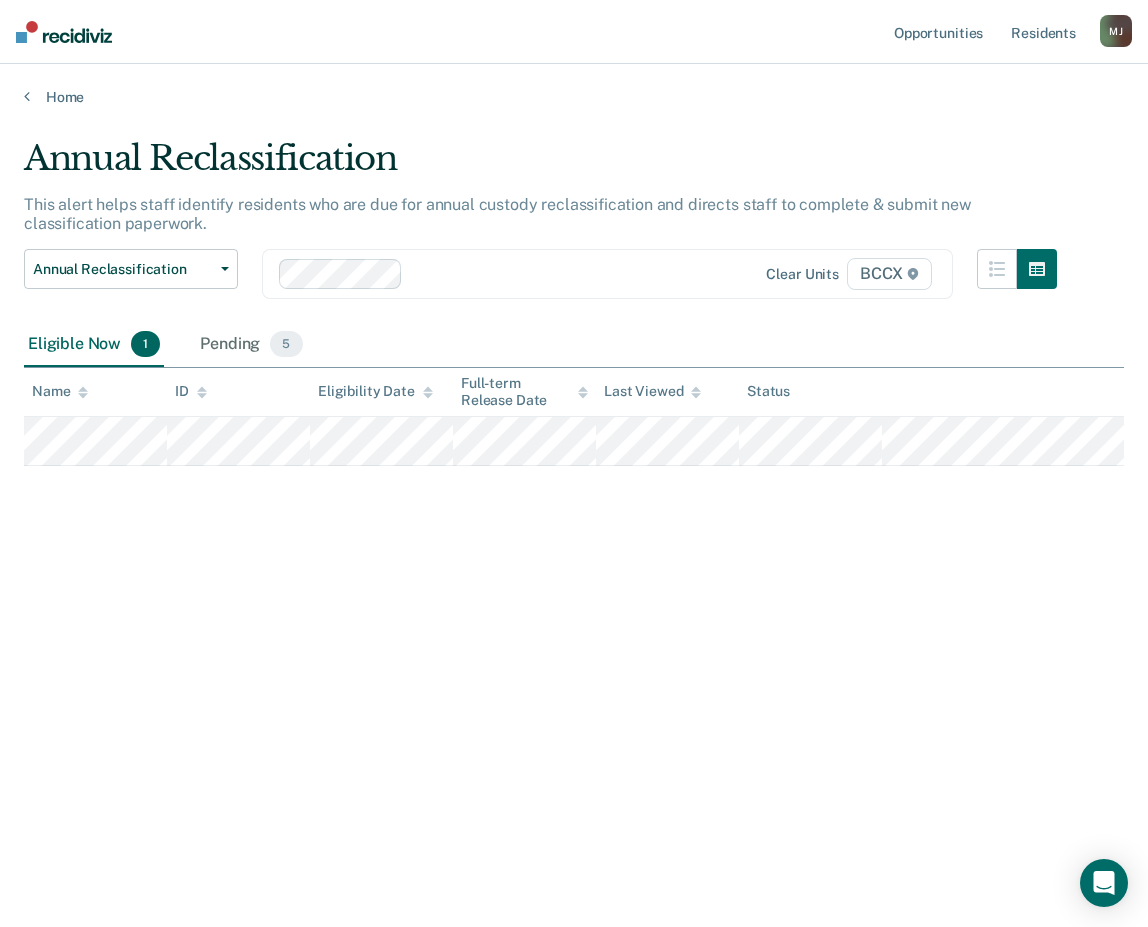 click at bounding box center (574, 273) 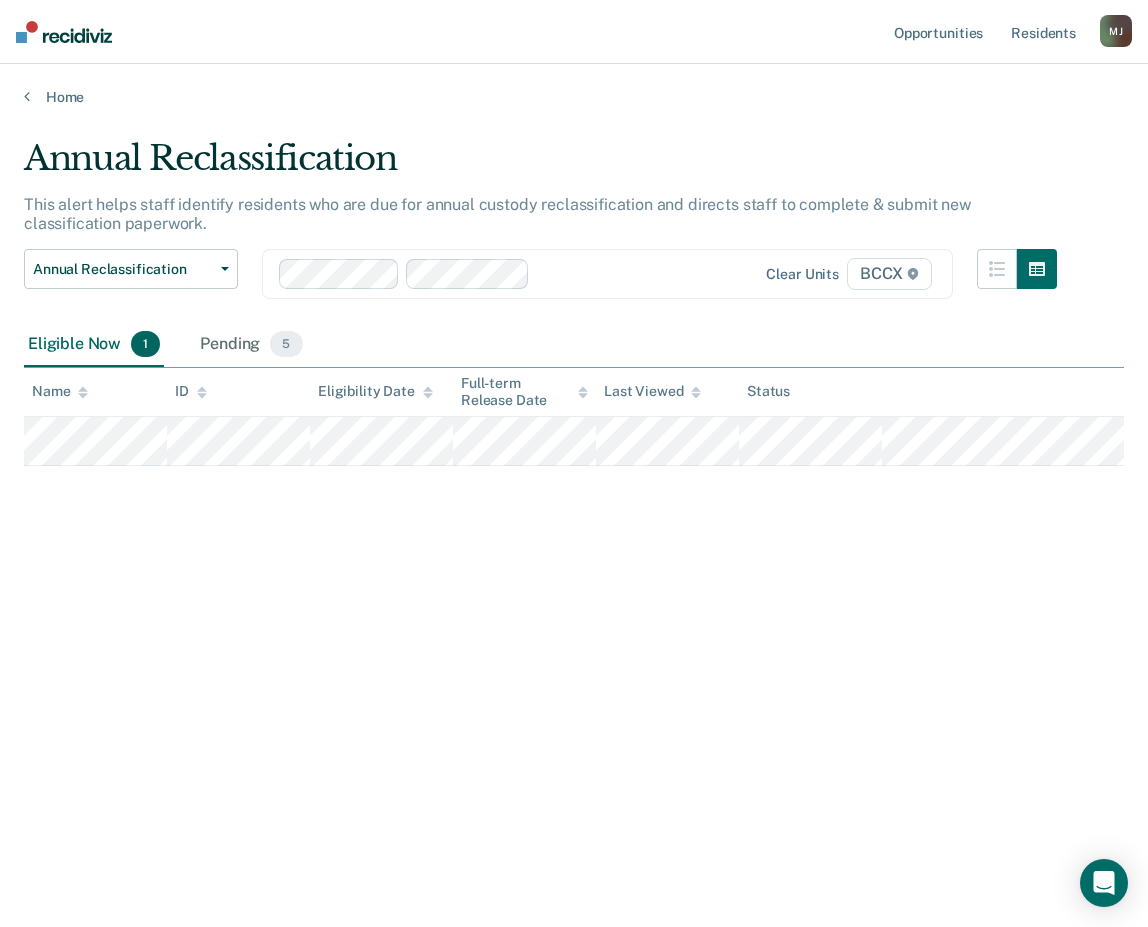 click at bounding box center (637, 273) 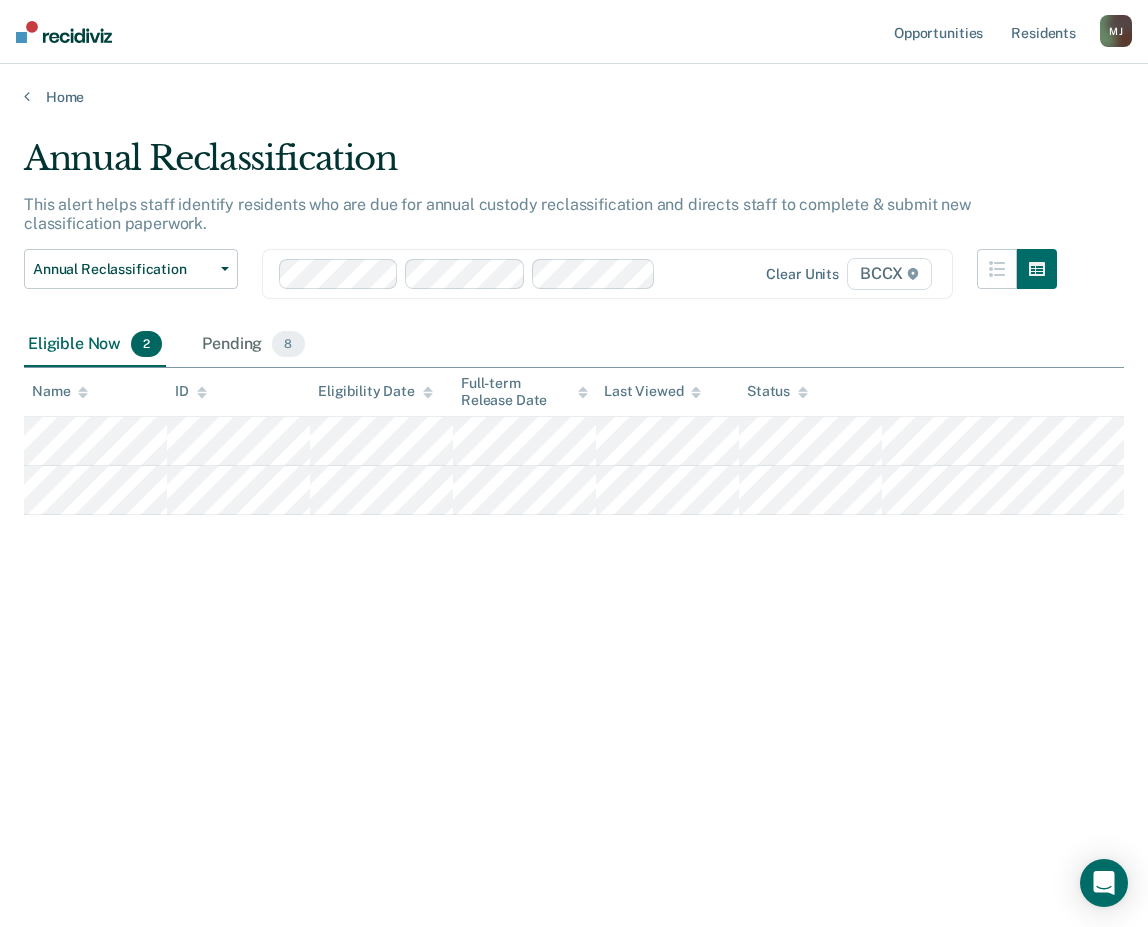 click at bounding box center (700, 273) 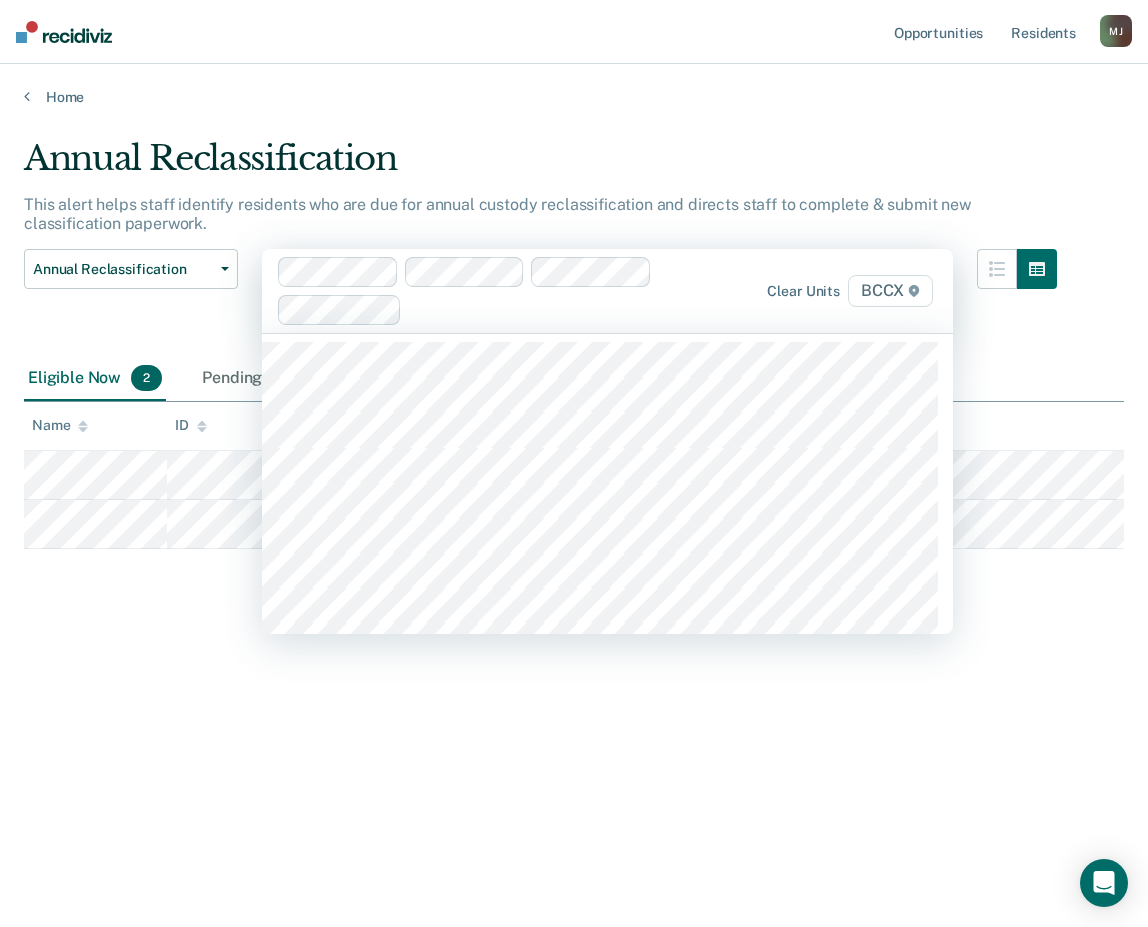click at bounding box center (573, 309) 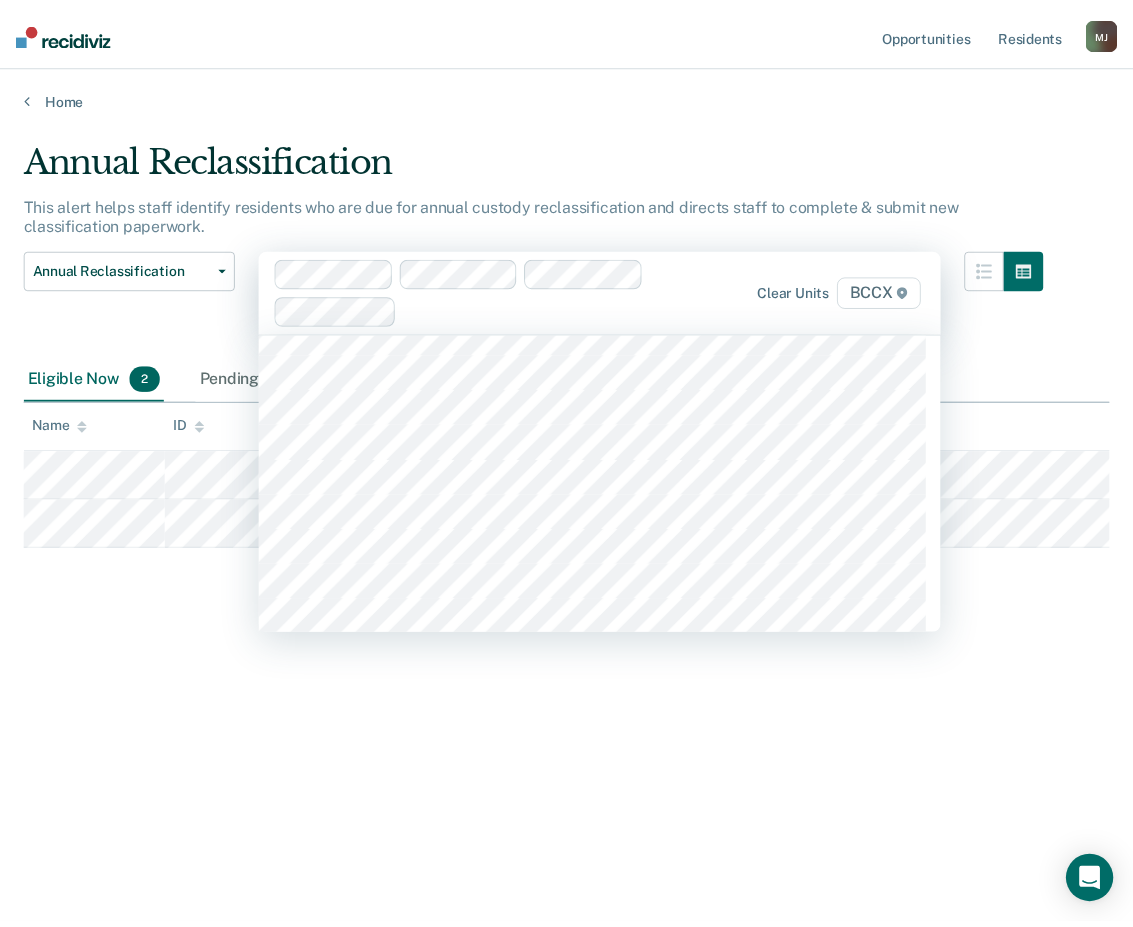 scroll, scrollTop: 200, scrollLeft: 0, axis: vertical 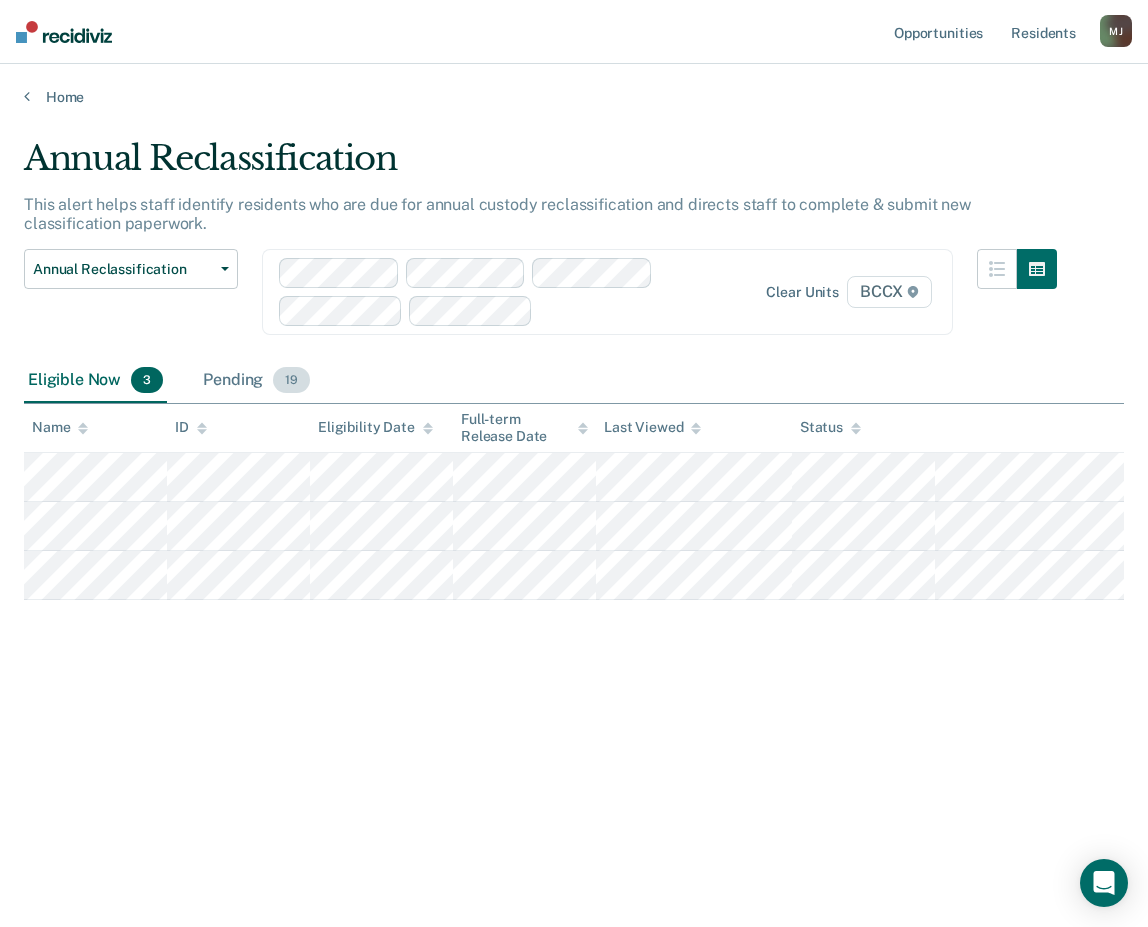 click on "Pending 19" at bounding box center [256, 381] 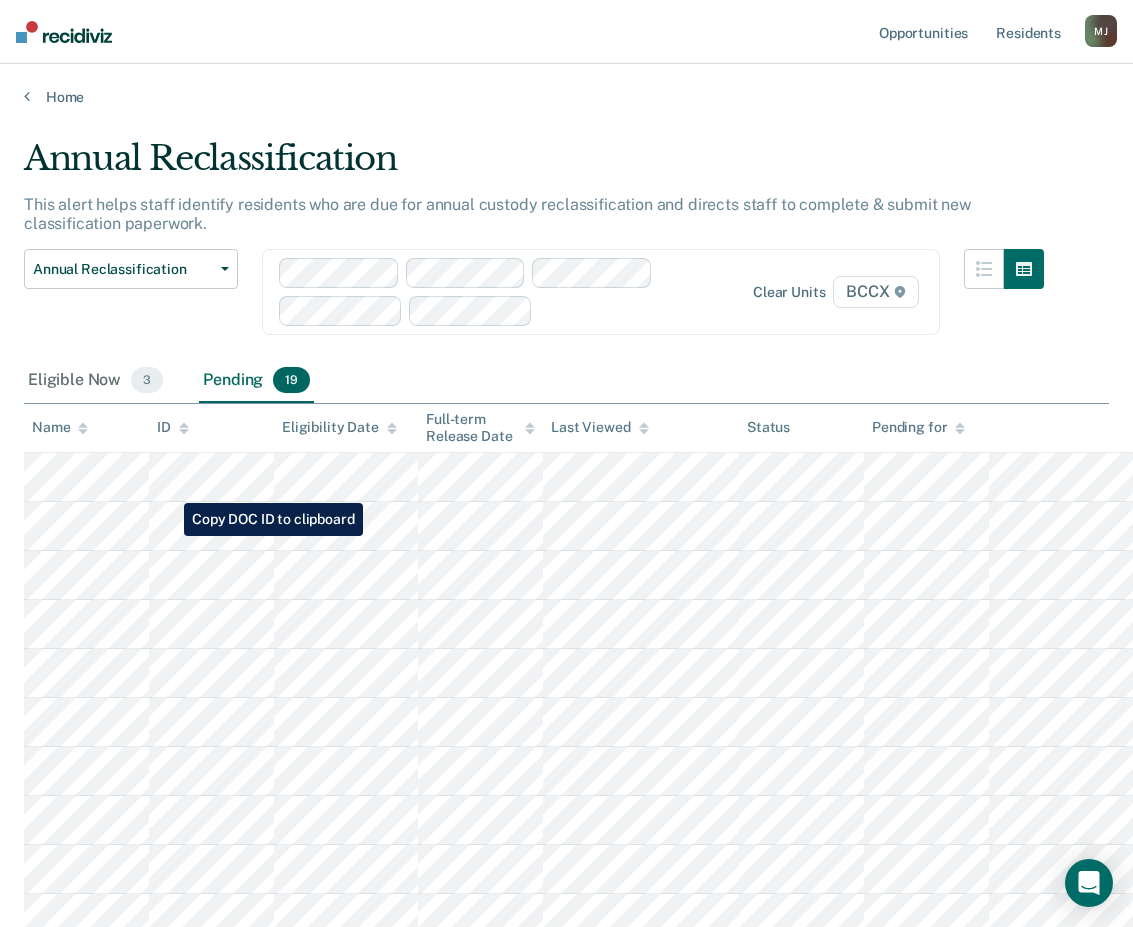 scroll, scrollTop: 100, scrollLeft: 0, axis: vertical 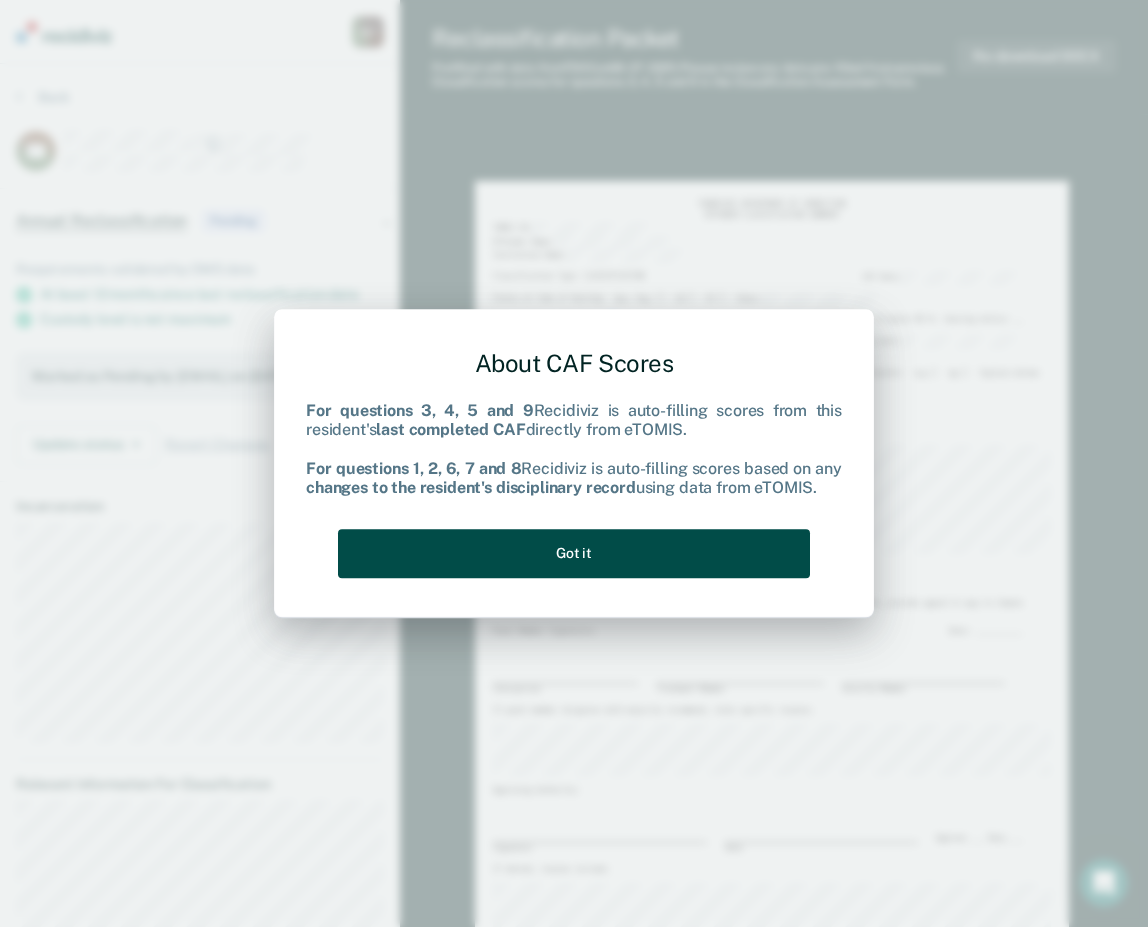 click on "Got it" at bounding box center (574, 553) 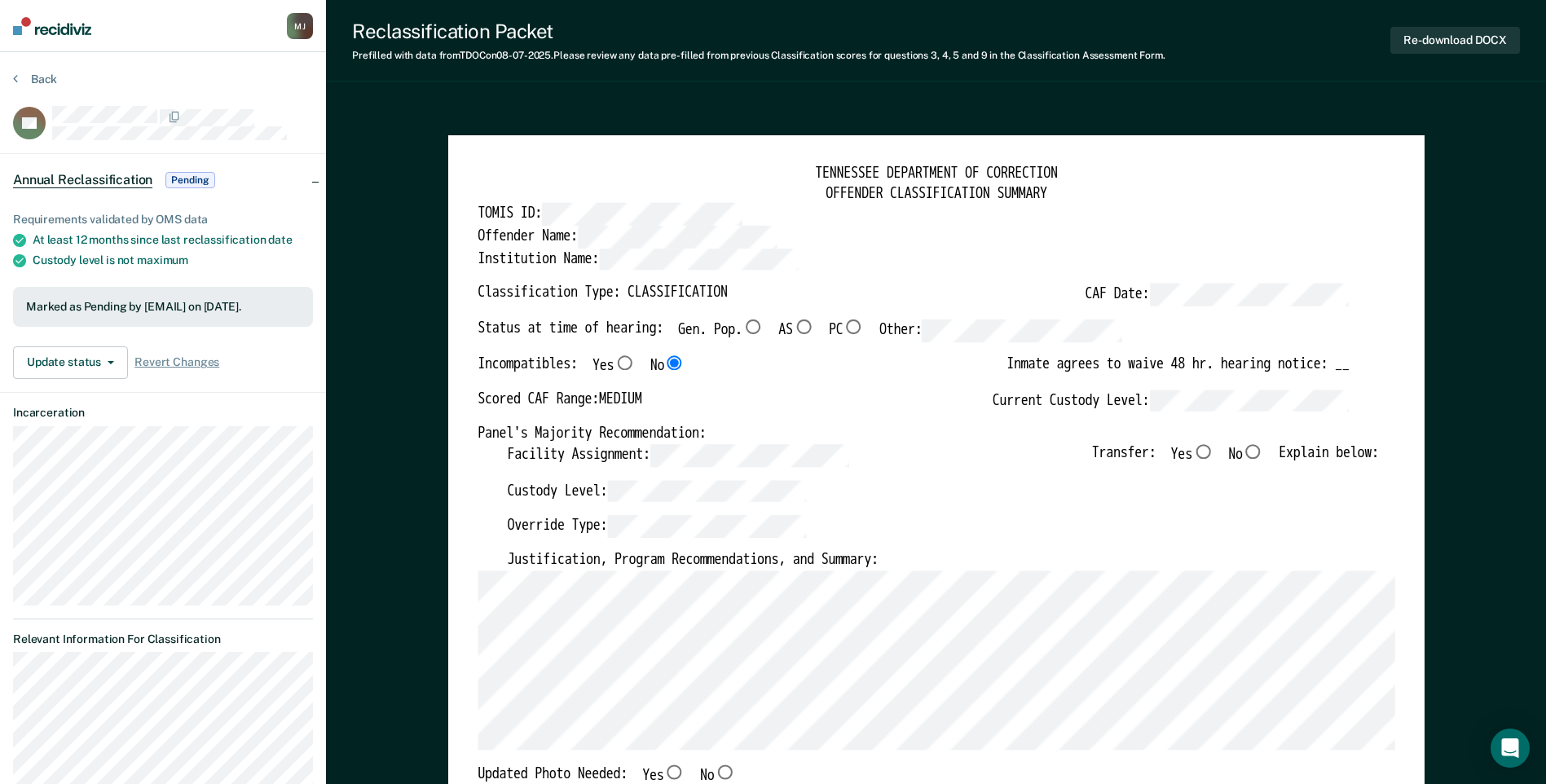 click on "No" at bounding box center [1253, 451] 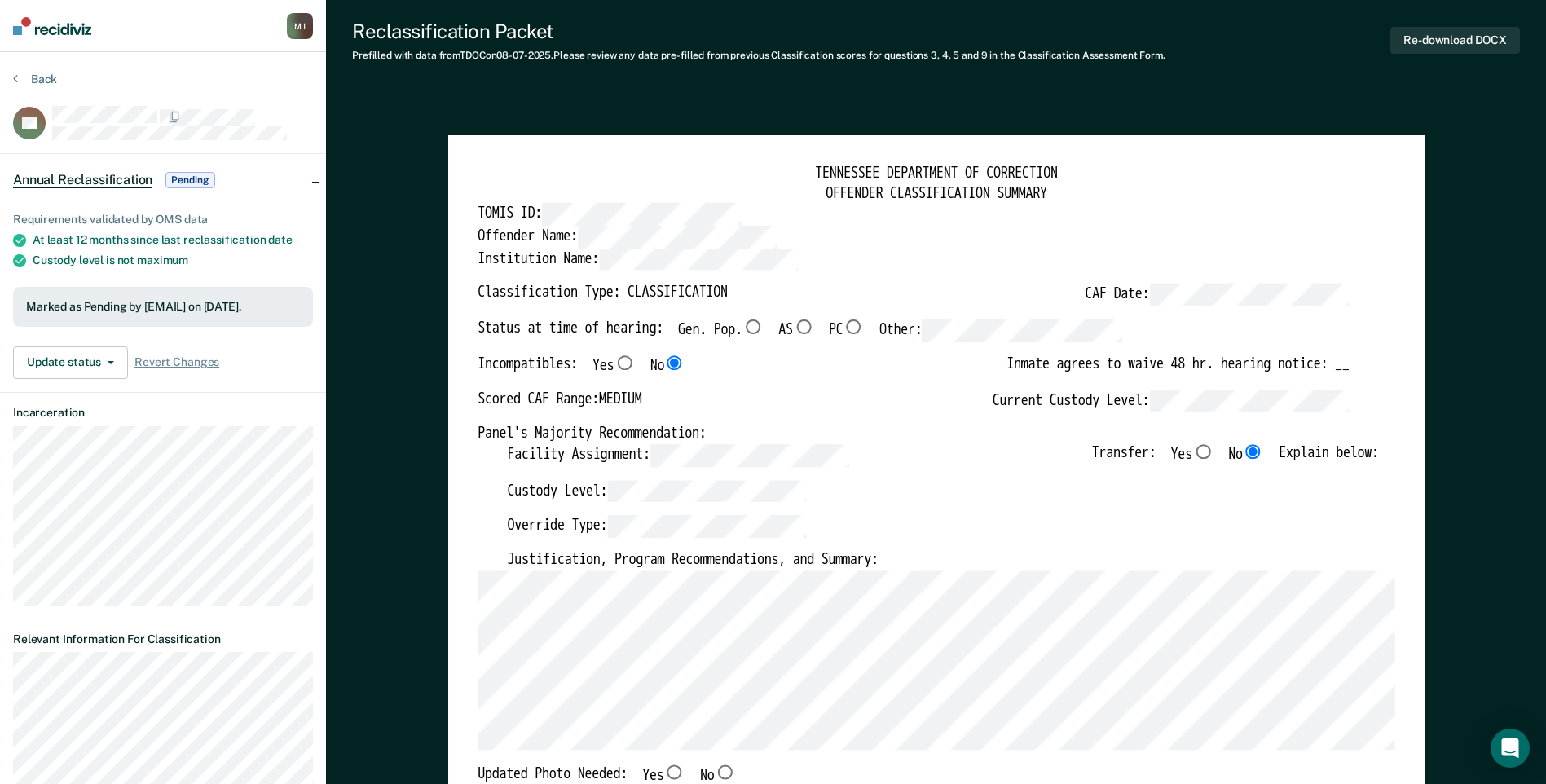 type on "x" 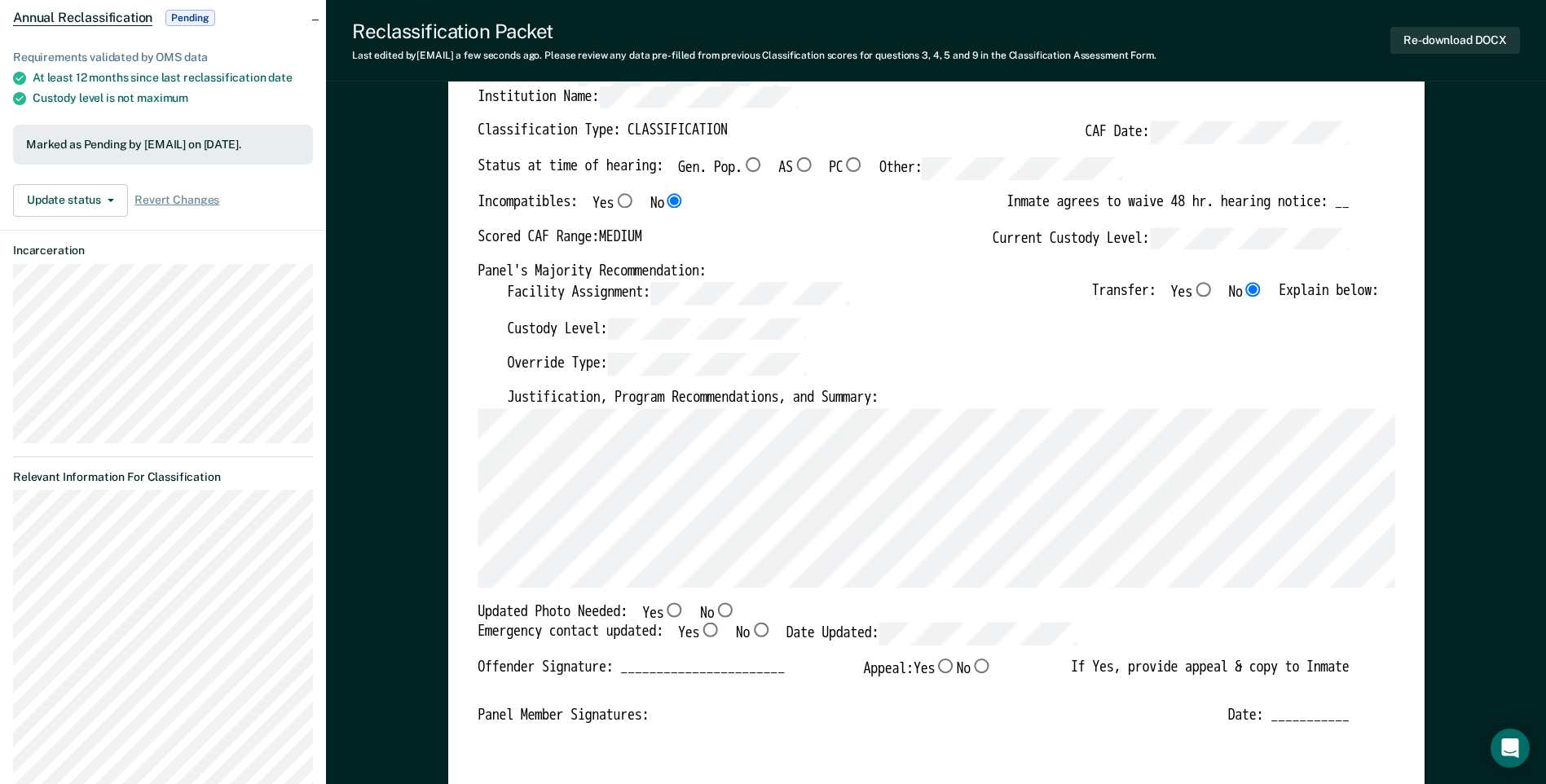 scroll, scrollTop: 163, scrollLeft: 0, axis: vertical 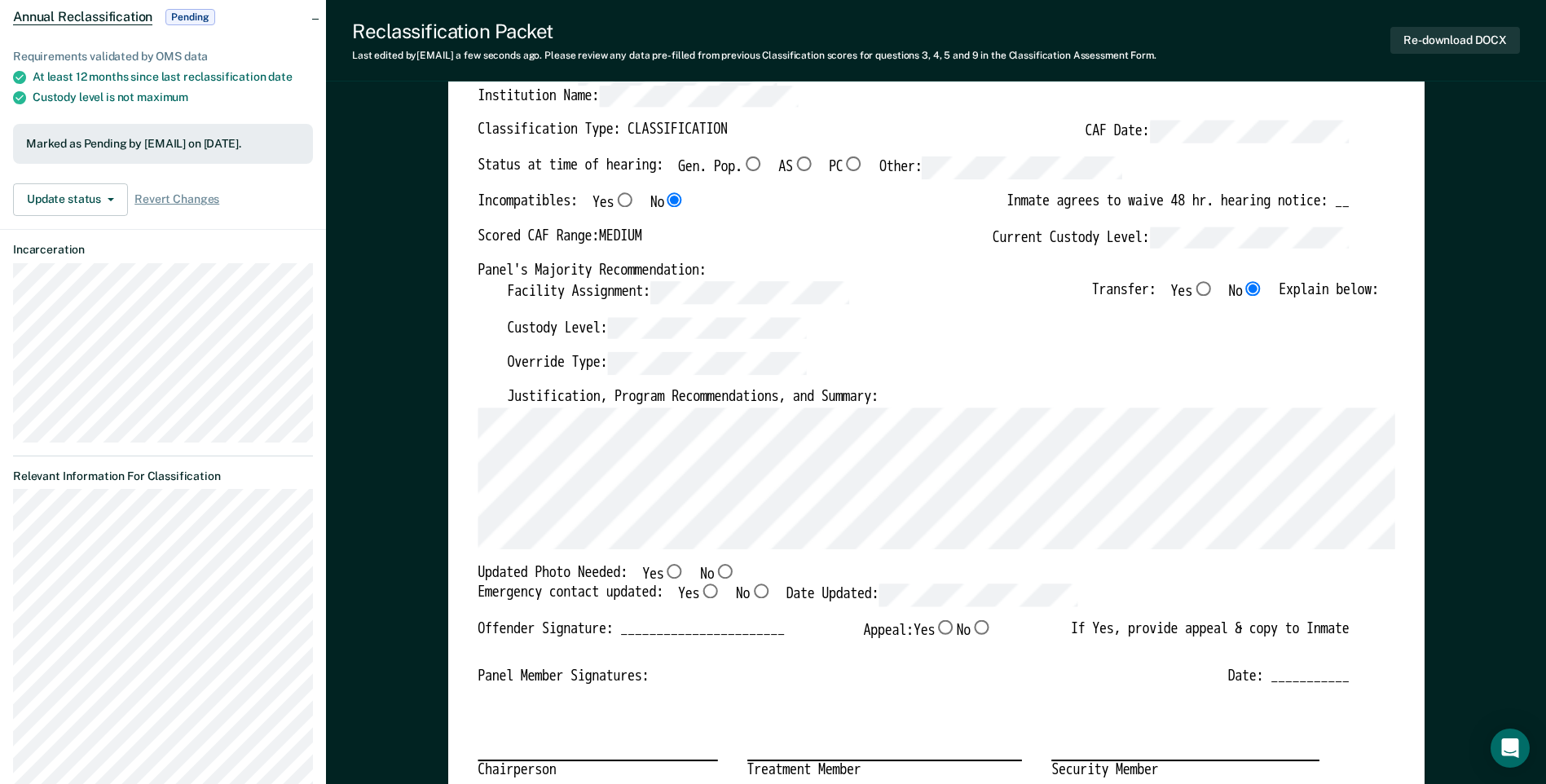 click on "No" at bounding box center (725, 570) 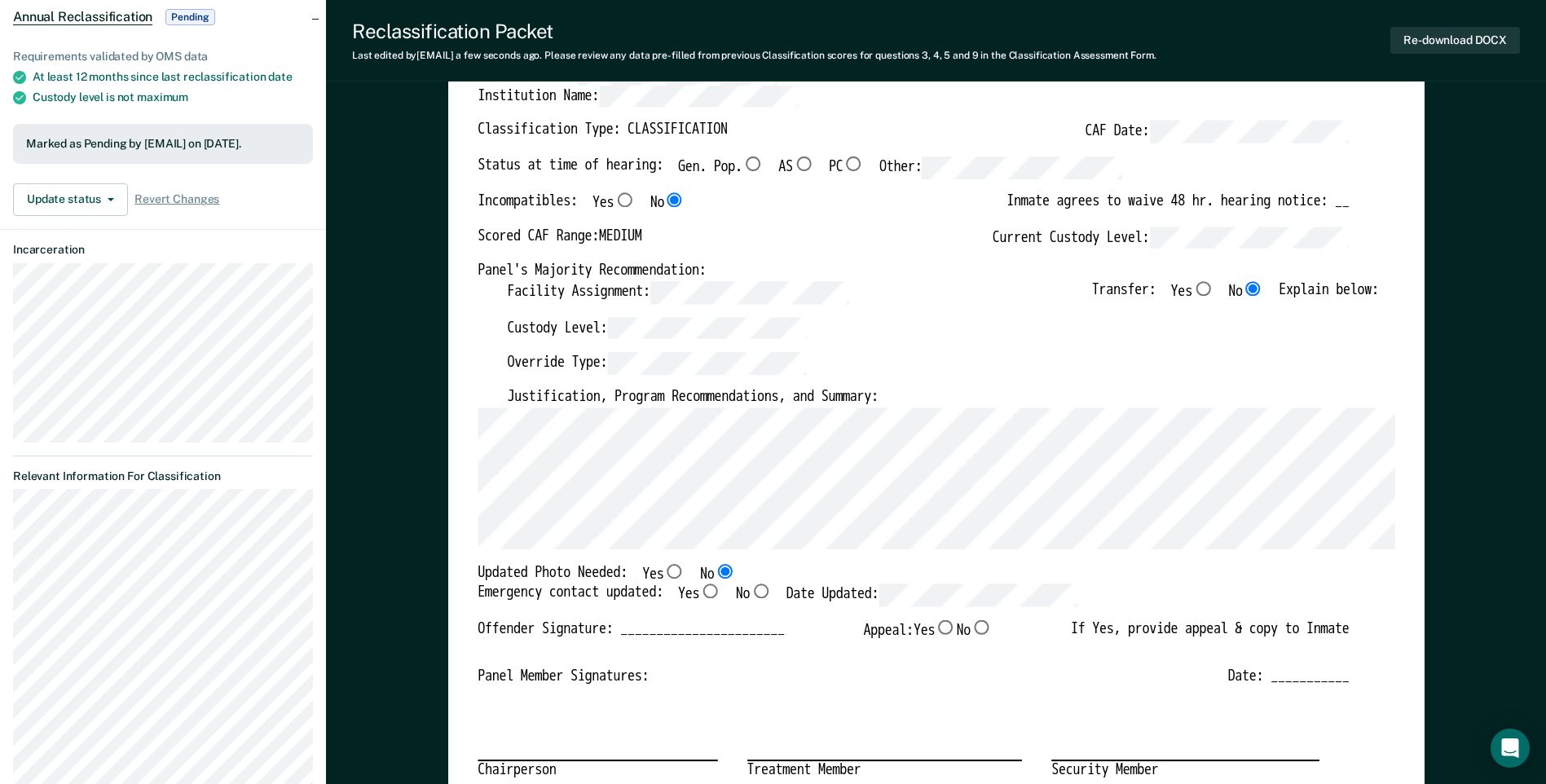 type on "x" 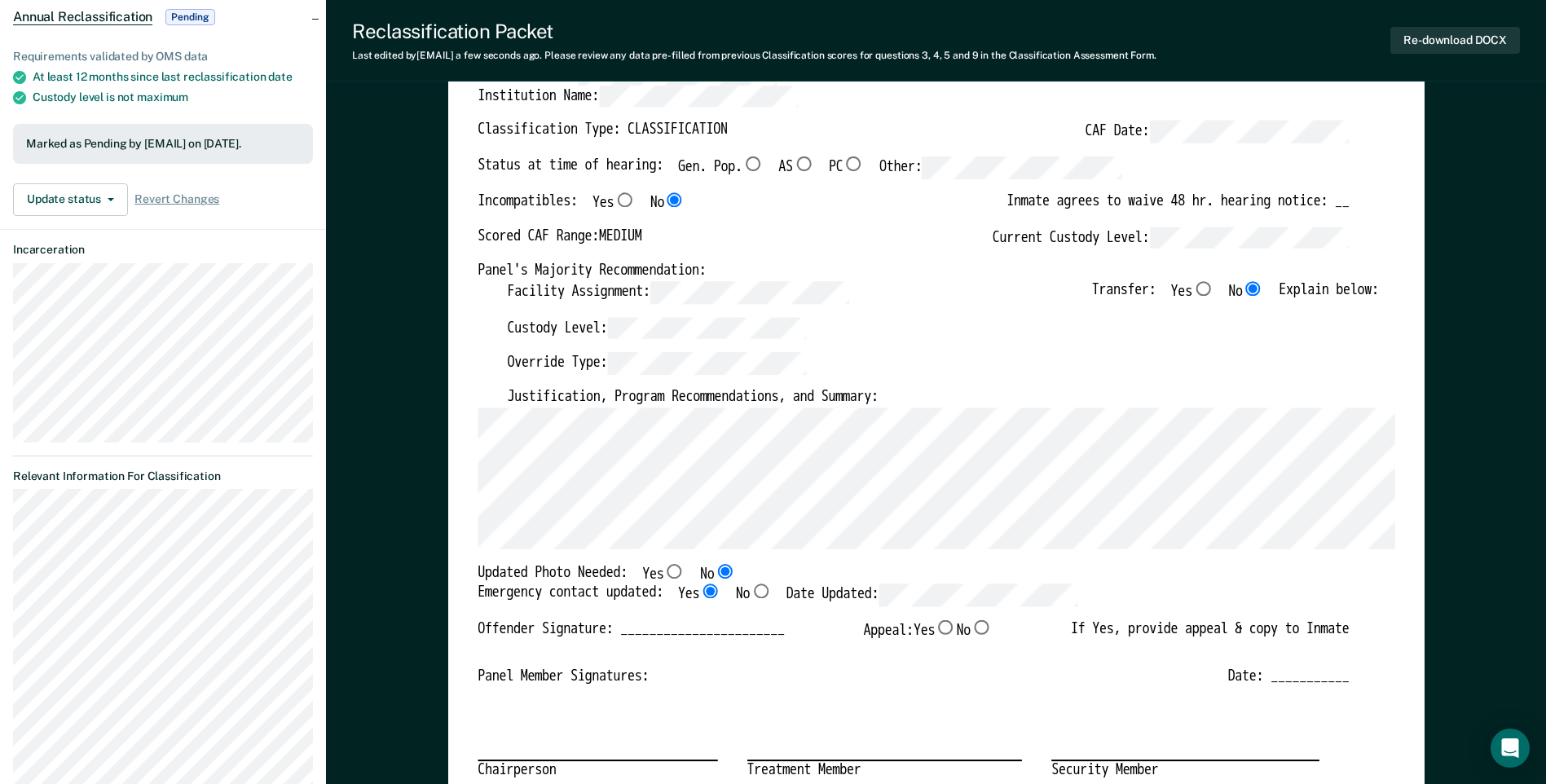 type on "x" 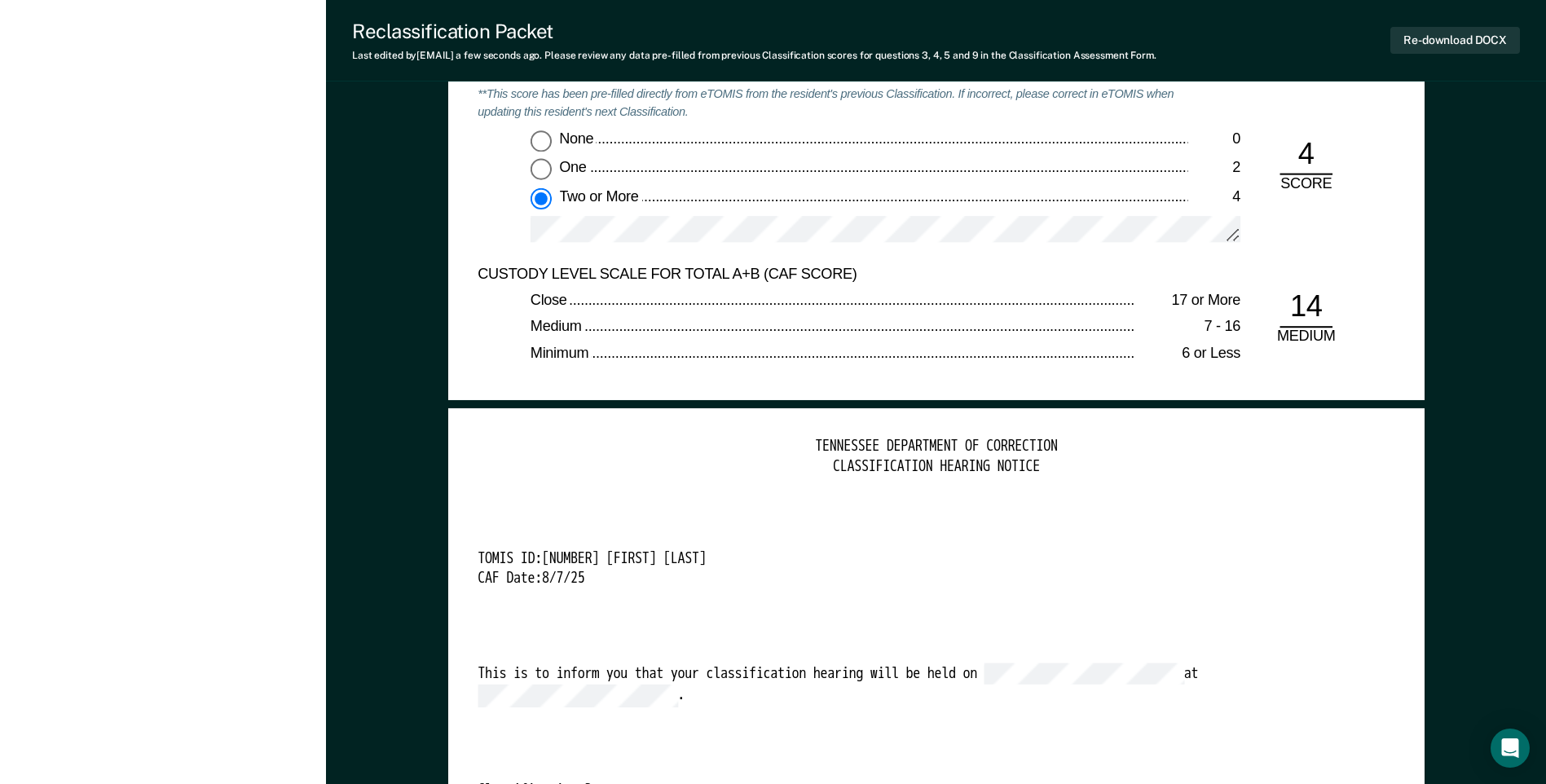 scroll, scrollTop: 4238, scrollLeft: 0, axis: vertical 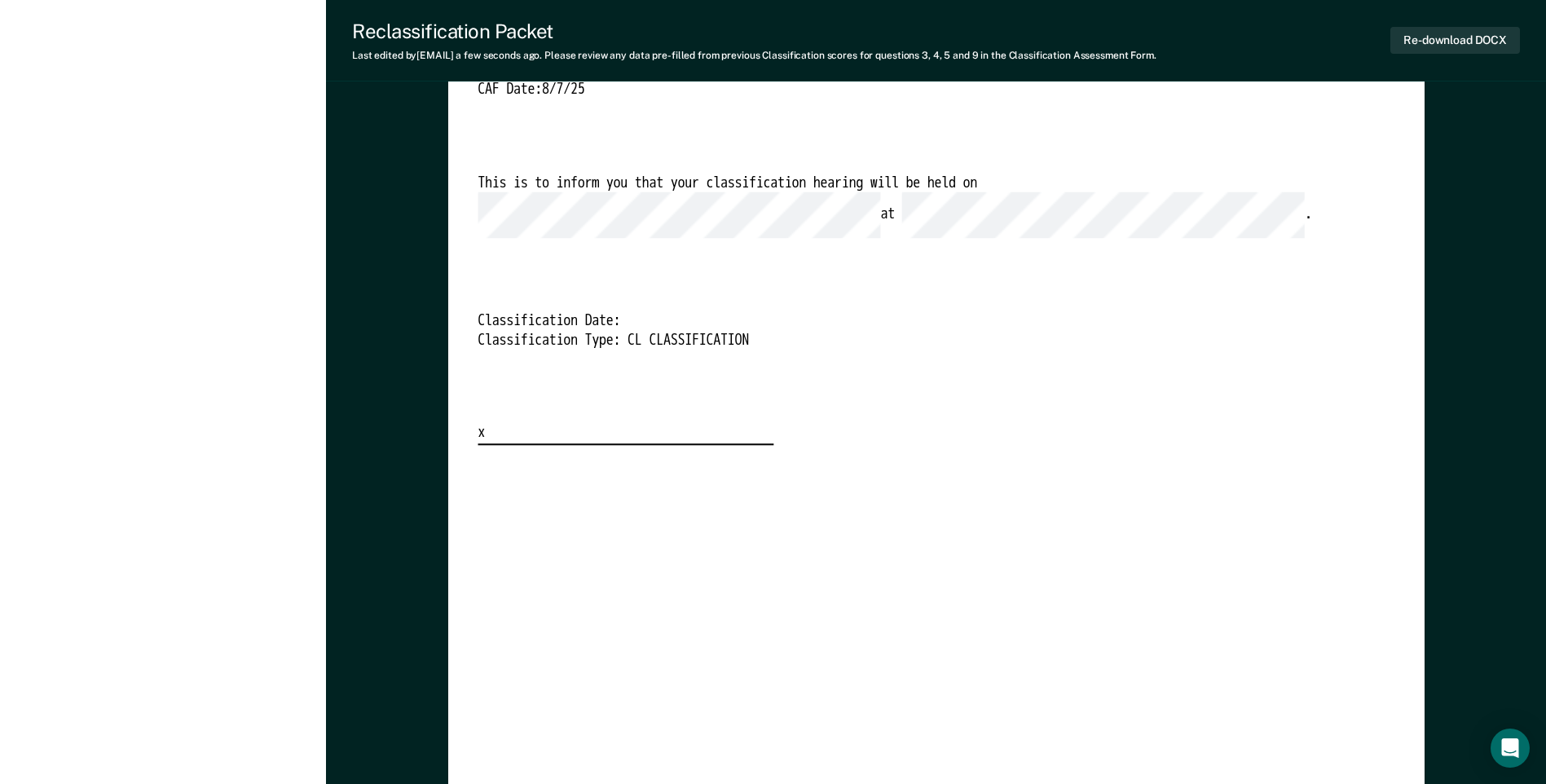 click on "Classification Type: CL CLASSIFICATION" at bounding box center (913, 341) 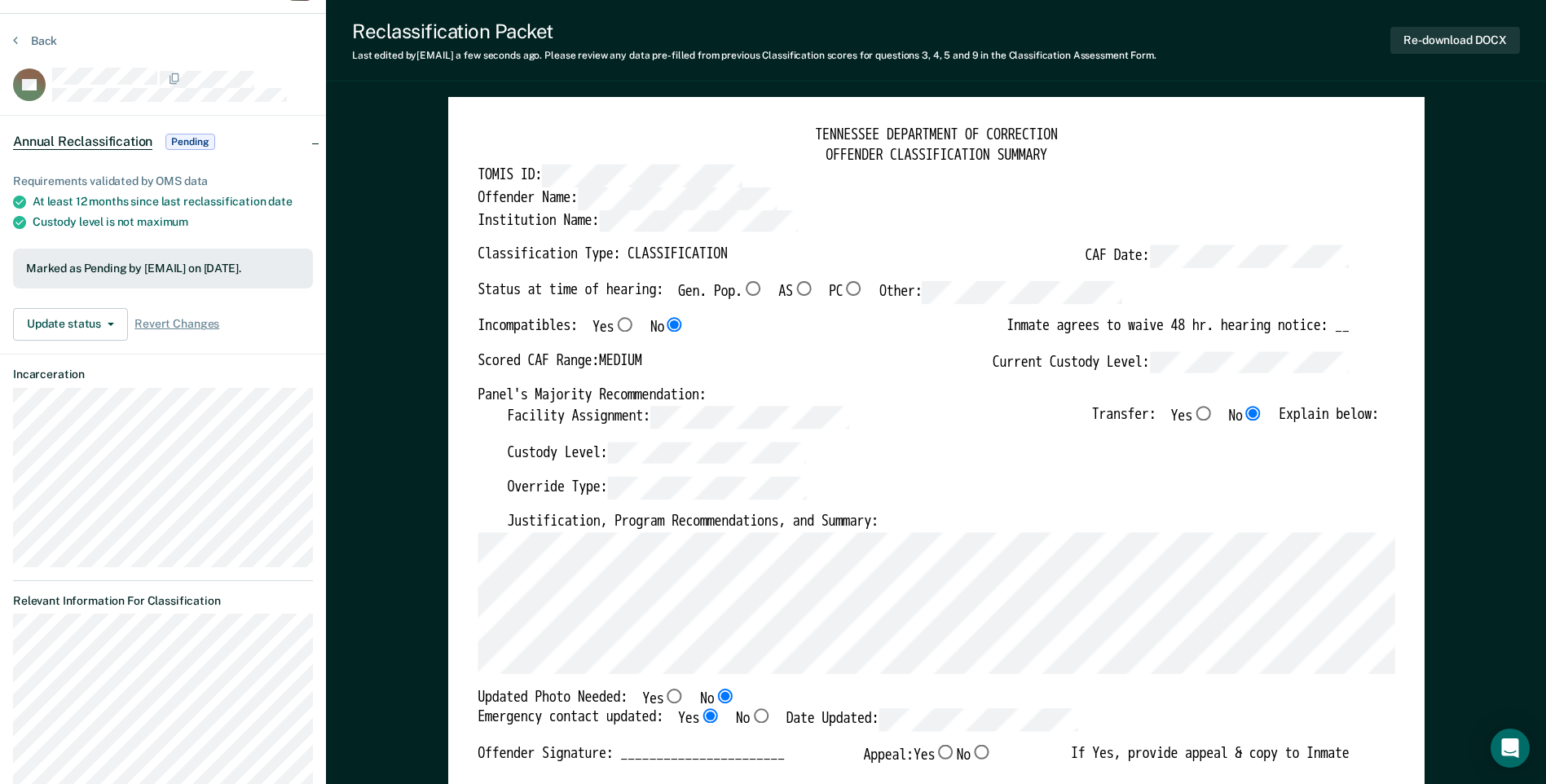 scroll, scrollTop: 0, scrollLeft: 0, axis: both 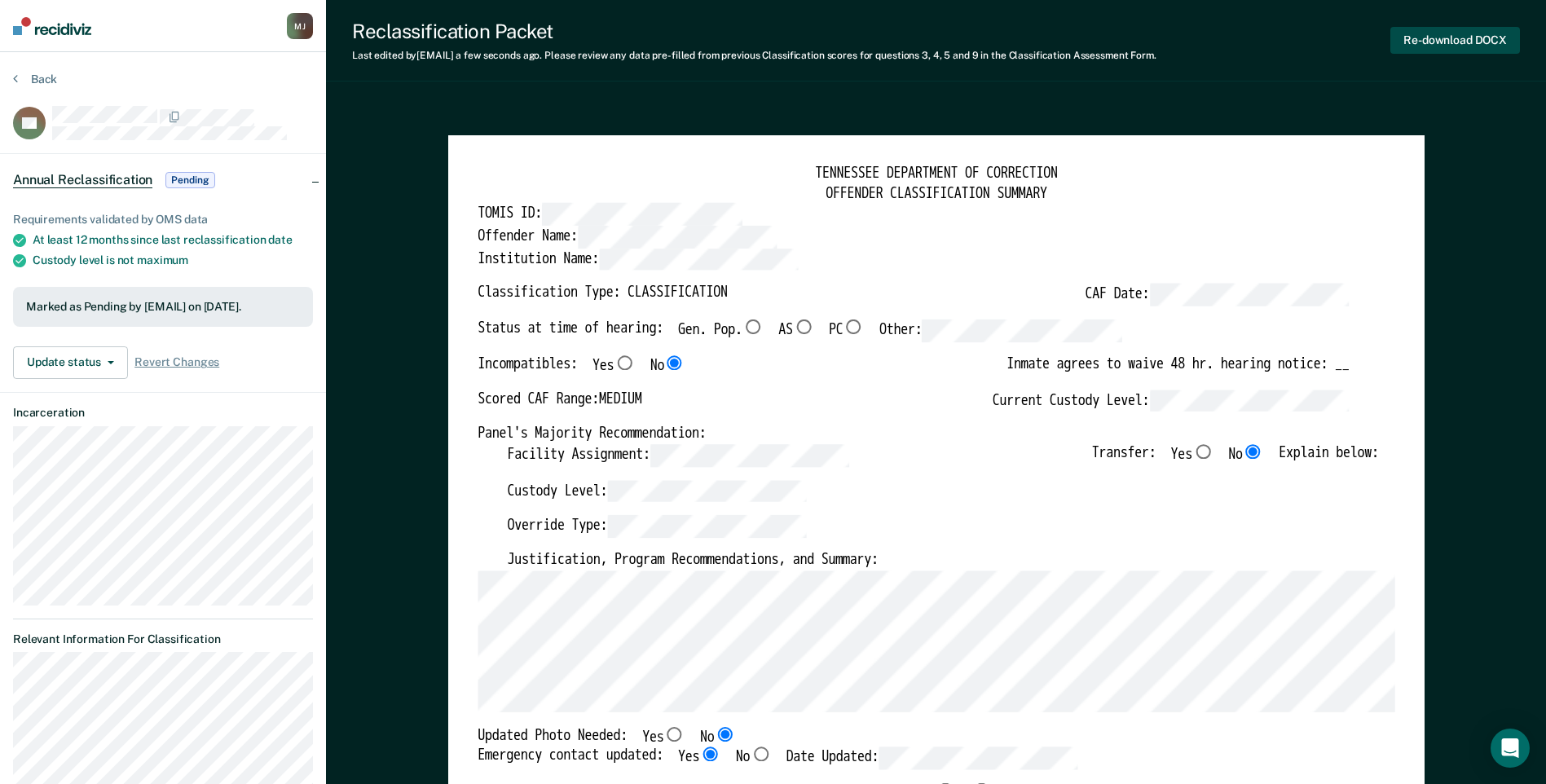 click on "Re-download DOCX" at bounding box center (1455, 40) 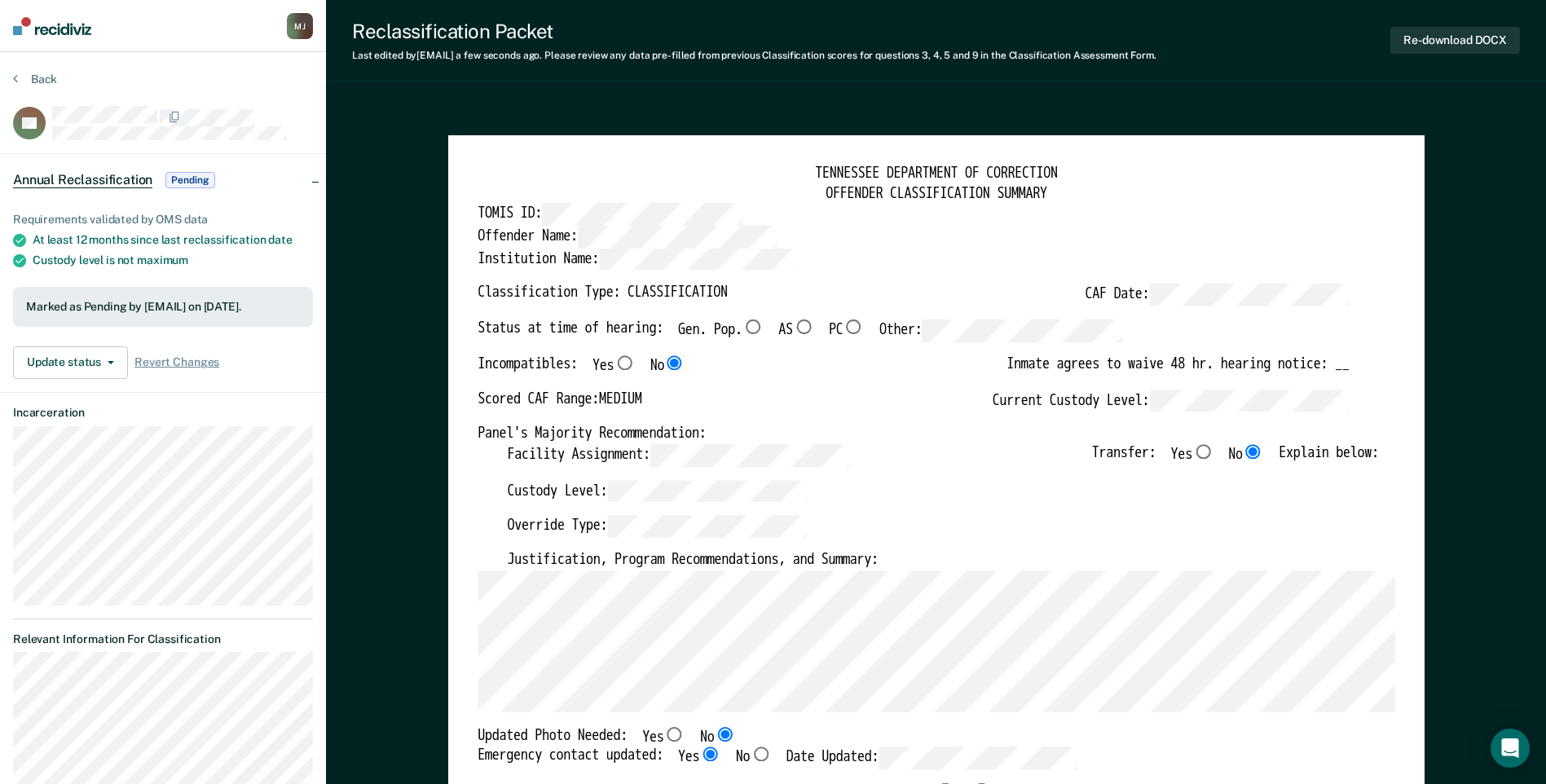 type on "x" 